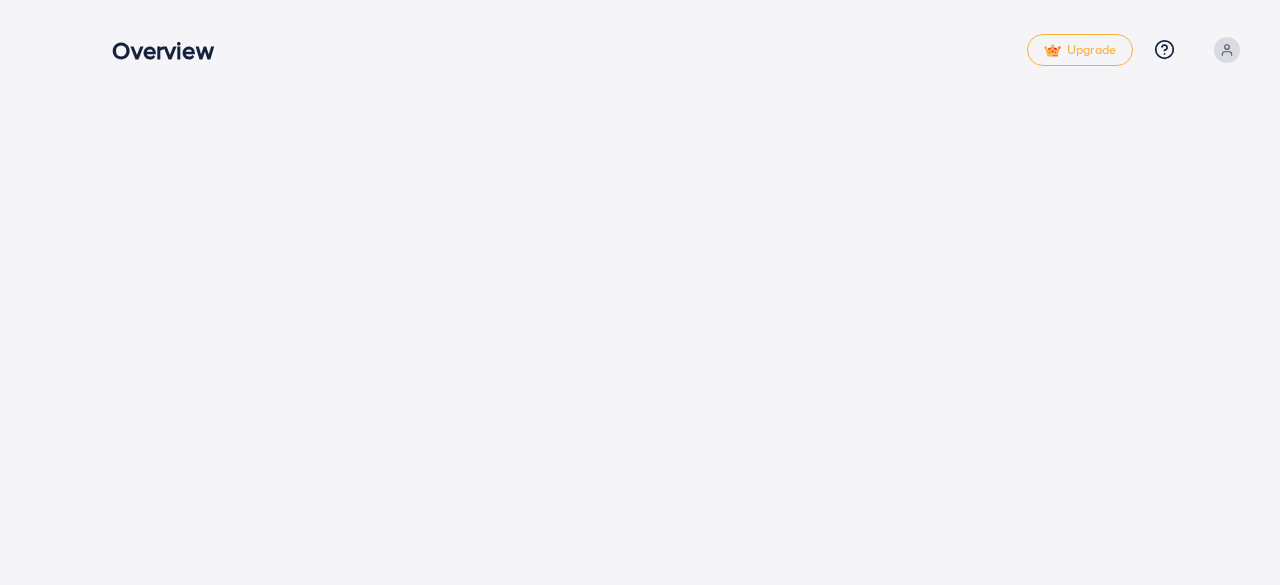 scroll, scrollTop: 0, scrollLeft: 0, axis: both 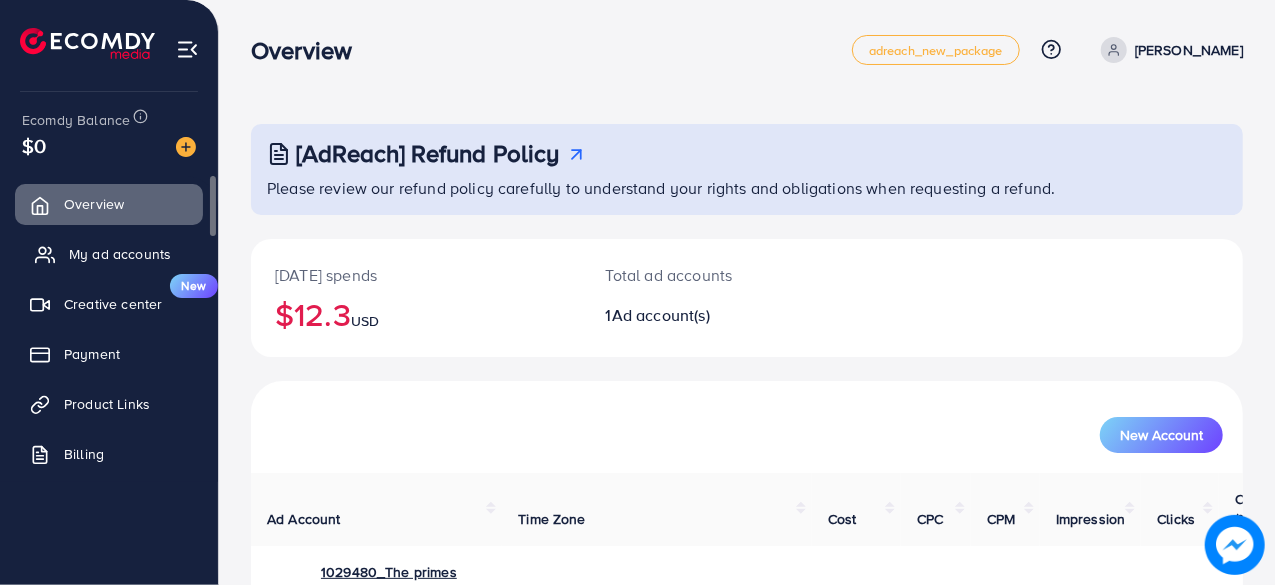 click on "My ad accounts" at bounding box center (120, 254) 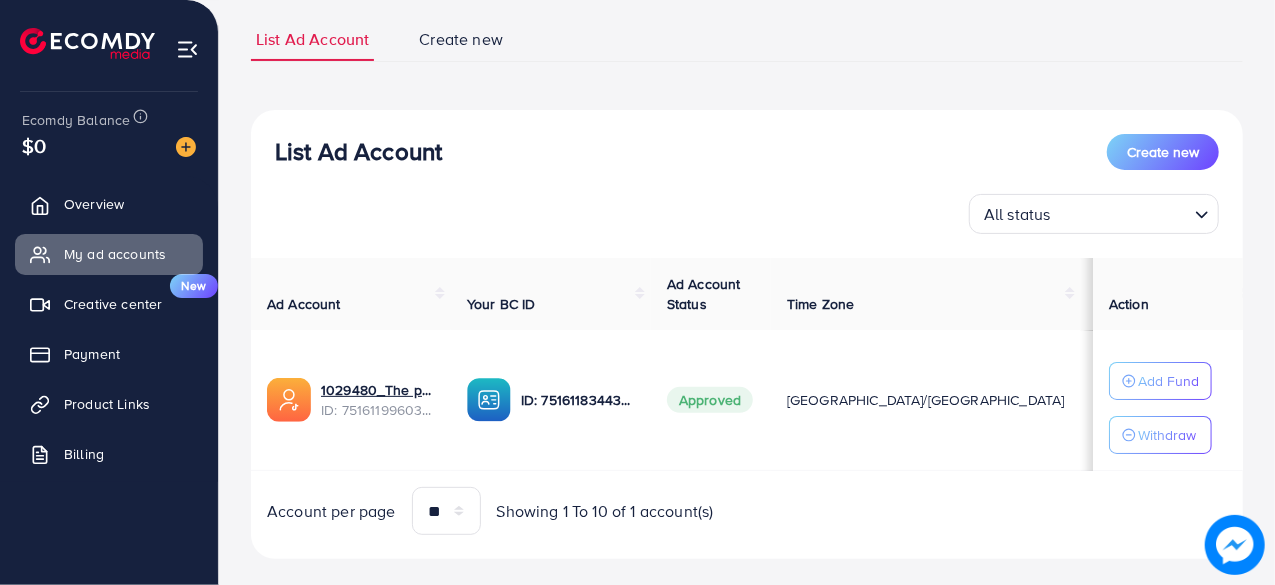 scroll, scrollTop: 139, scrollLeft: 0, axis: vertical 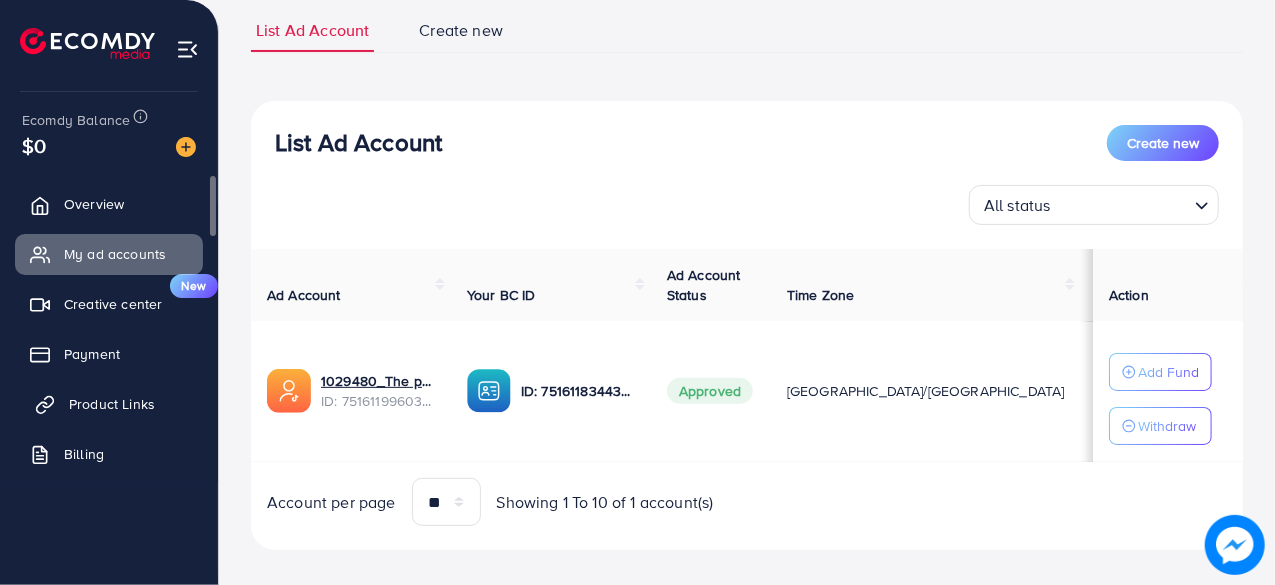click on "Product Links" at bounding box center (109, 404) 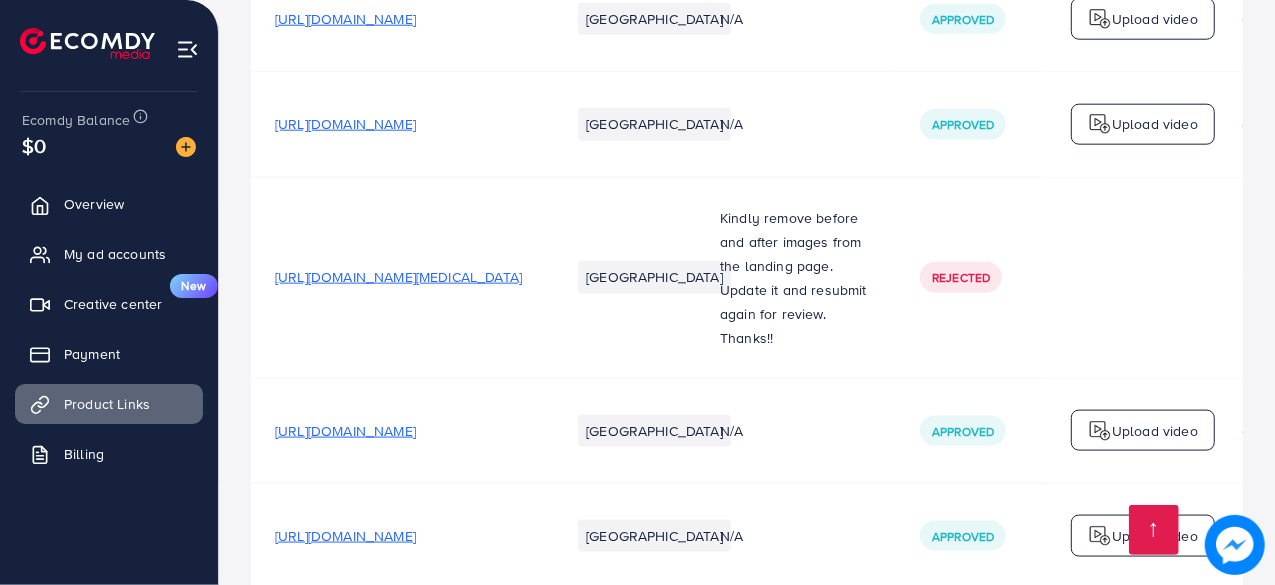 scroll, scrollTop: 5558, scrollLeft: 0, axis: vertical 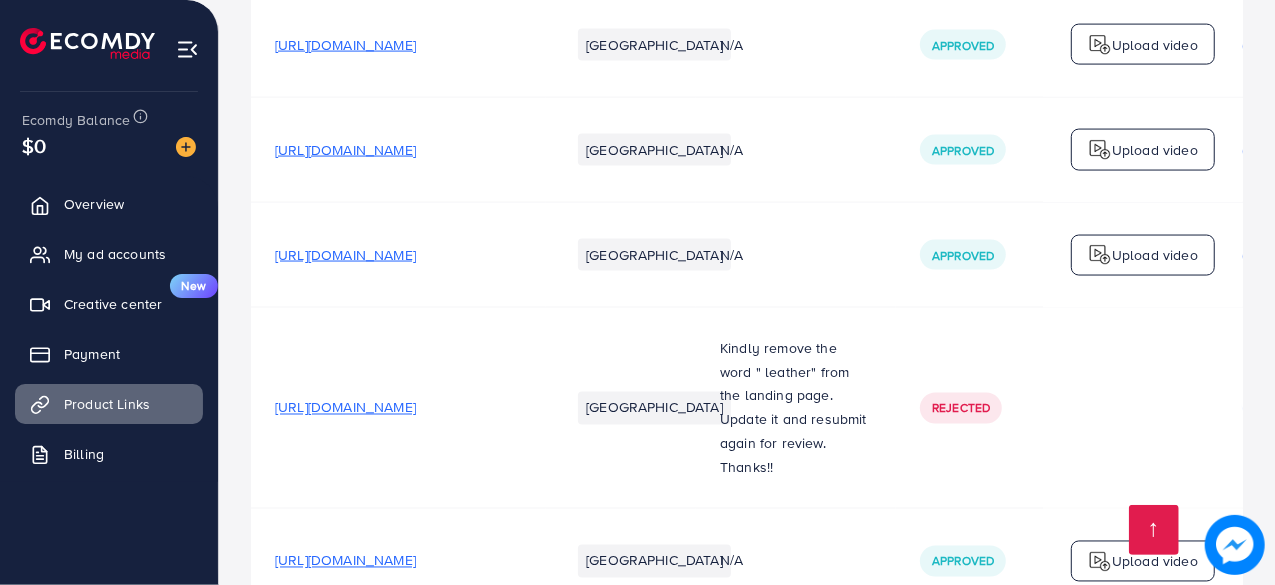 click on "[URL][DOMAIN_NAME]" at bounding box center [345, 561] 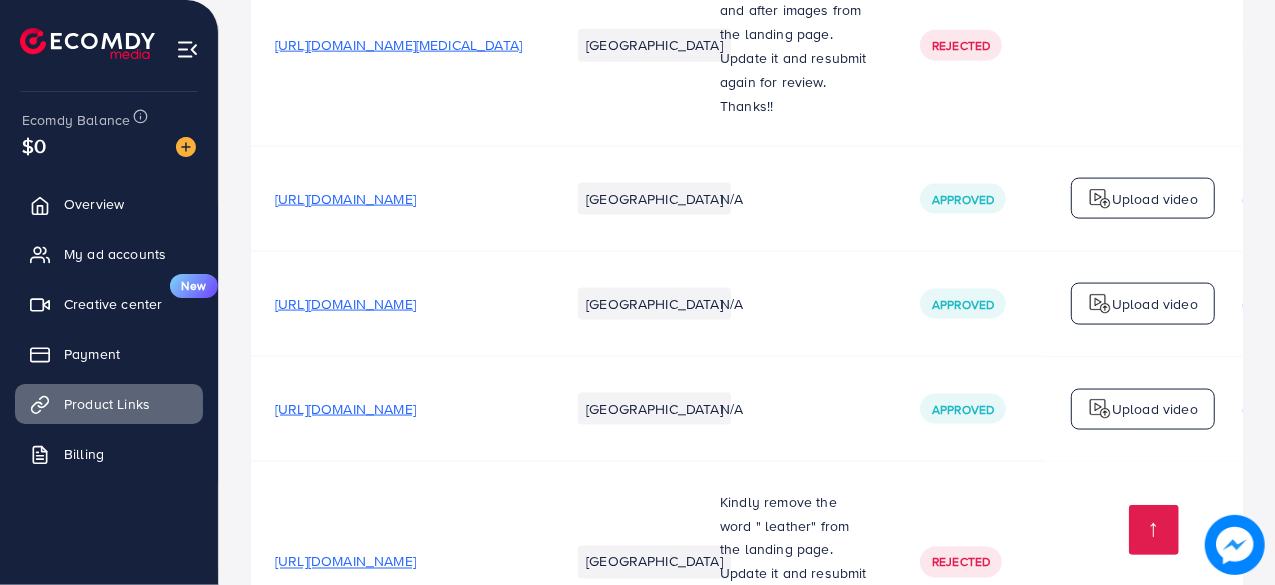 scroll, scrollTop: 5368, scrollLeft: 0, axis: vertical 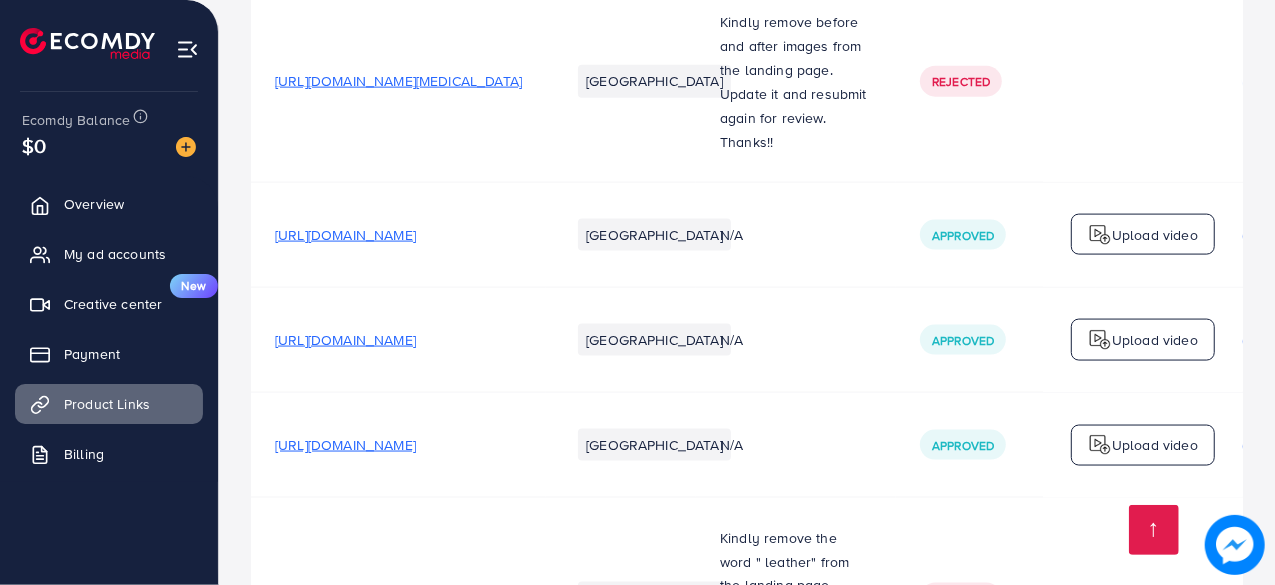 click on "[URL][DOMAIN_NAME]" at bounding box center (345, 445) 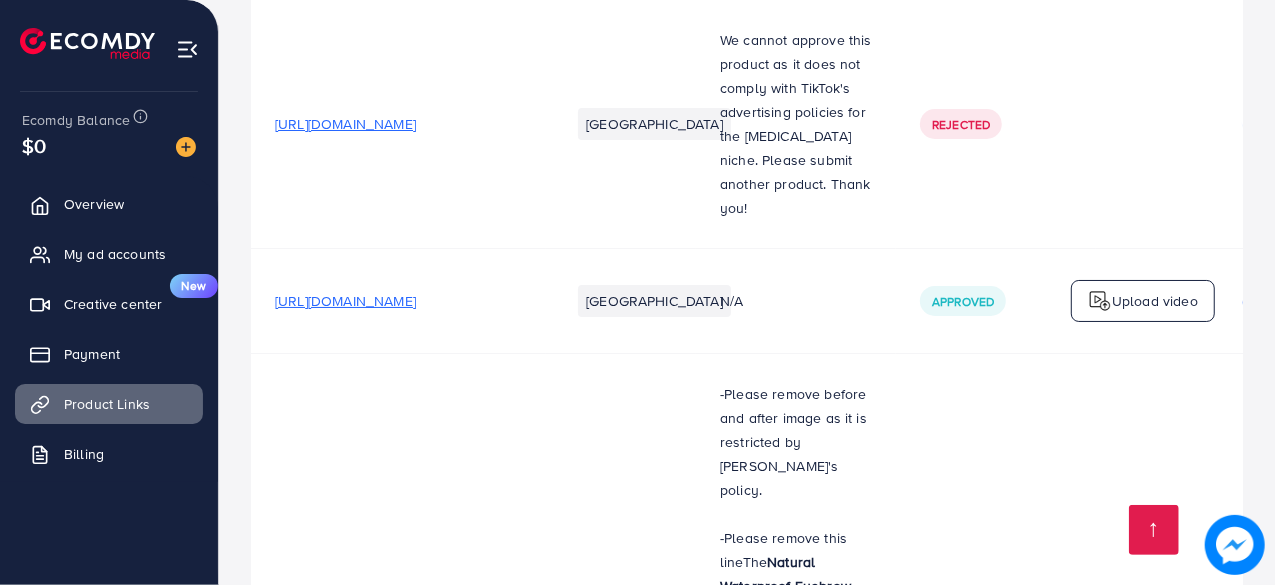 scroll, scrollTop: 3907, scrollLeft: 0, axis: vertical 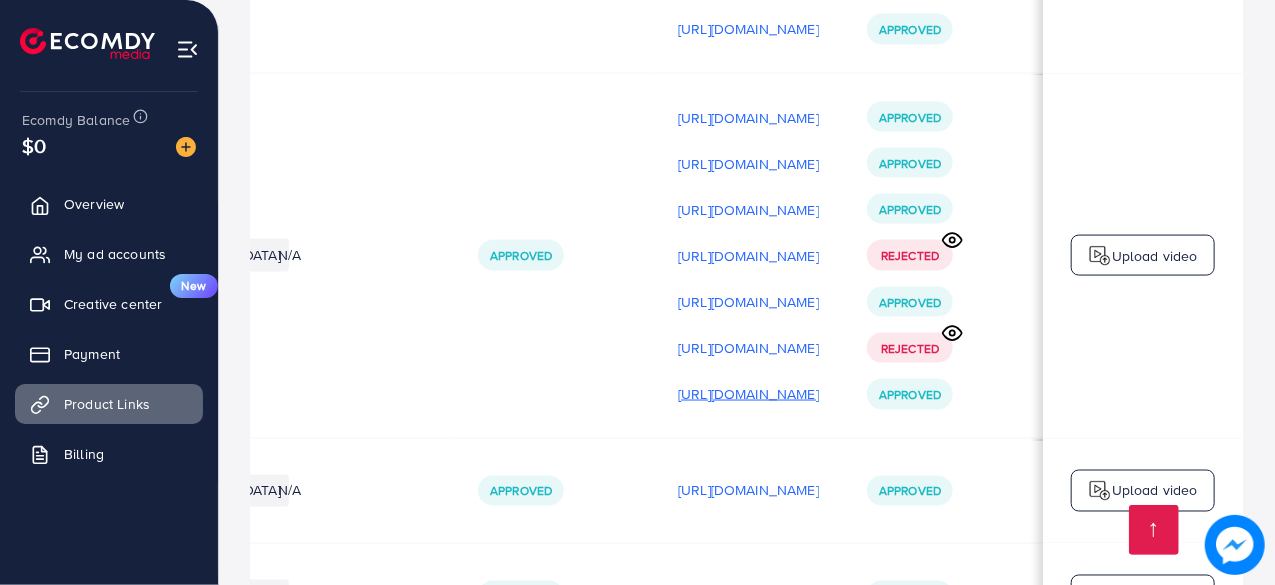 click on "[URL][DOMAIN_NAME]" at bounding box center [748, 394] 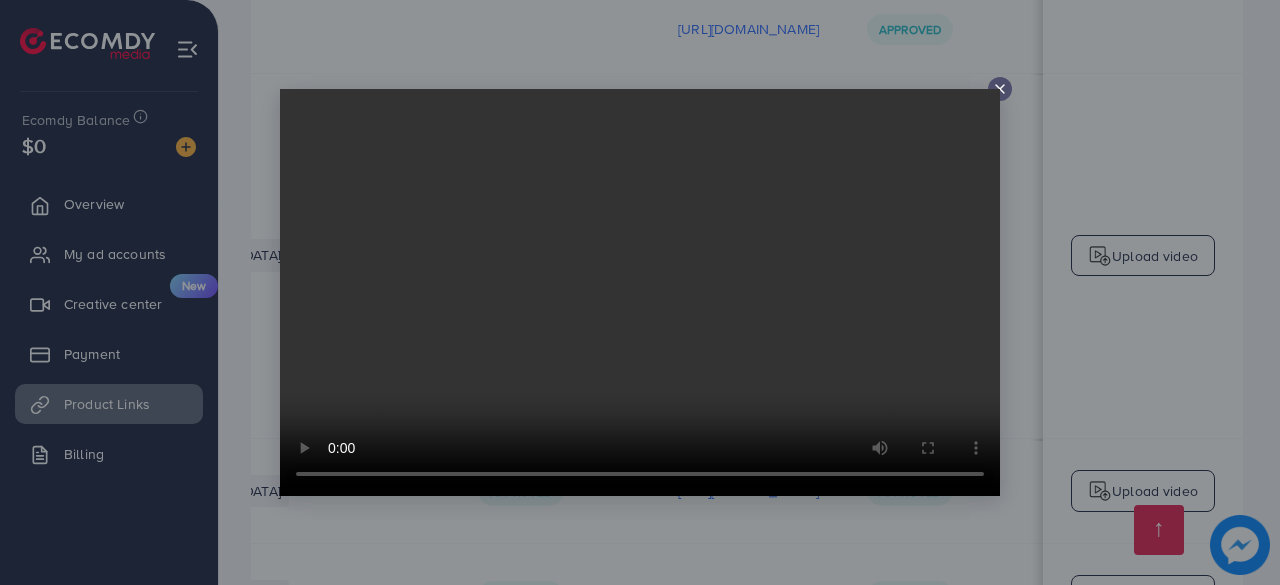 click 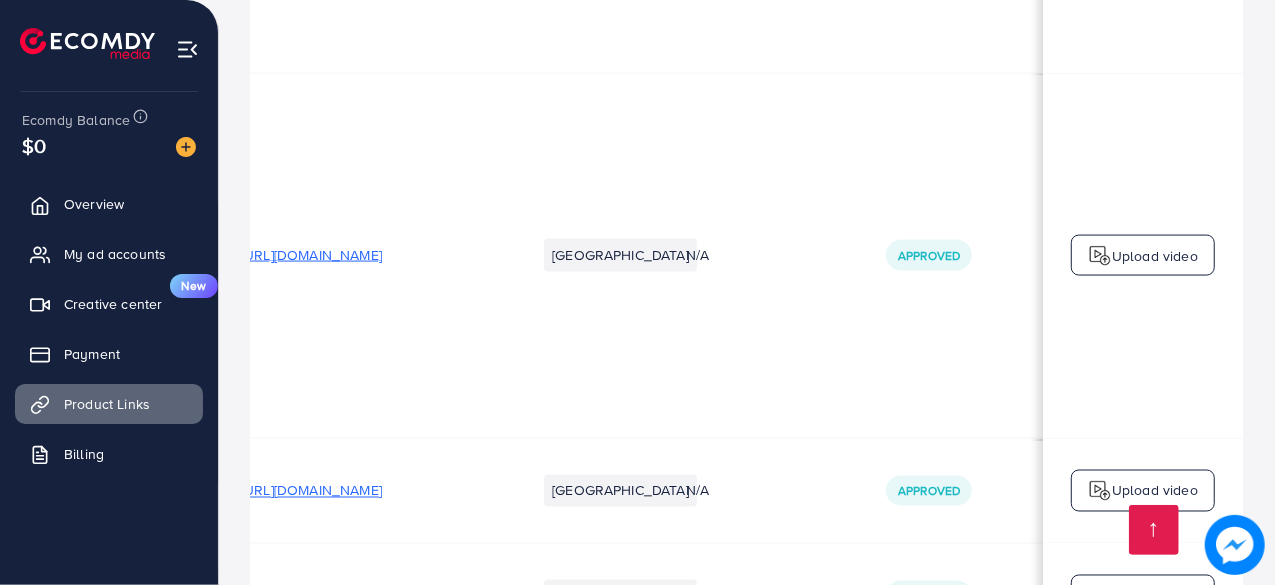 scroll, scrollTop: 0, scrollLeft: 0, axis: both 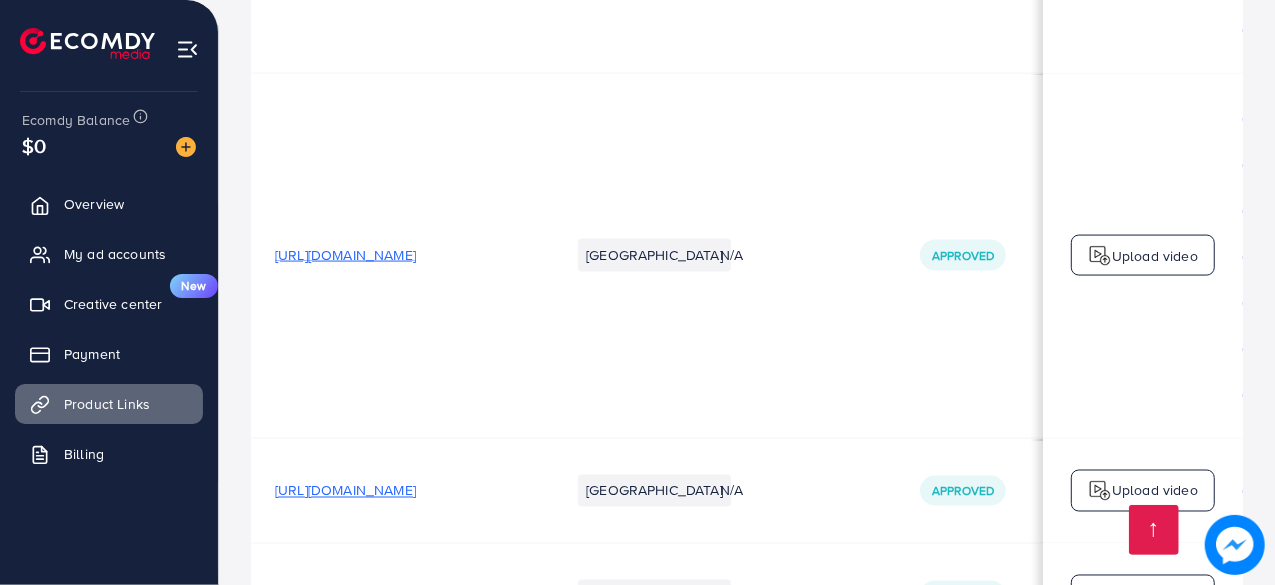 click on "[URL][DOMAIN_NAME]" at bounding box center (345, 255) 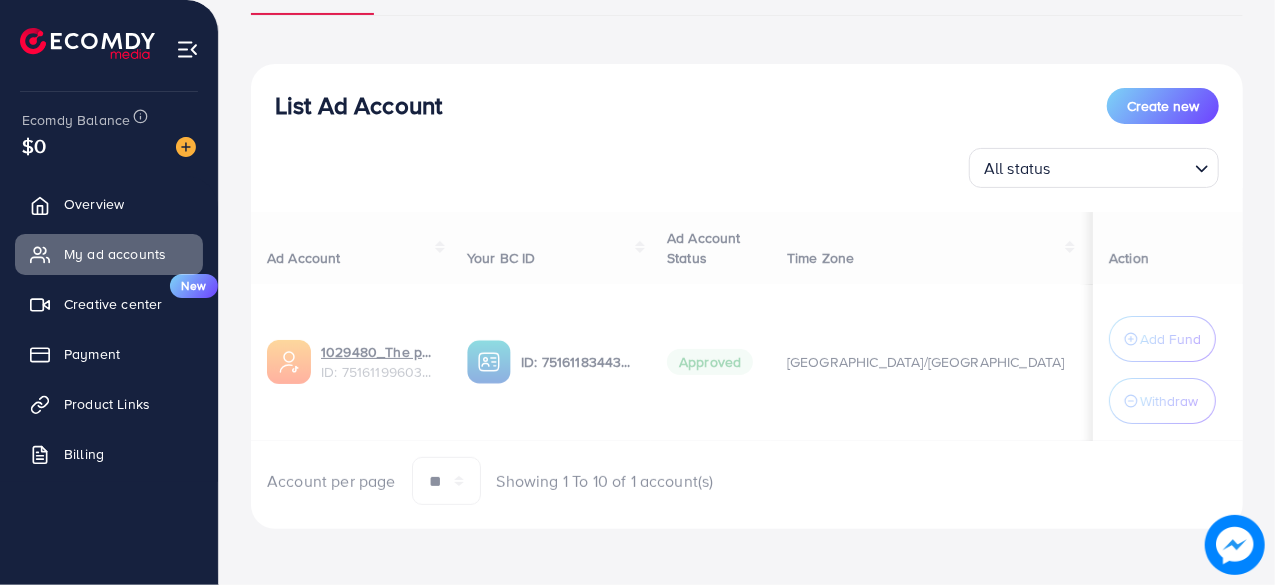 scroll, scrollTop: 0, scrollLeft: 0, axis: both 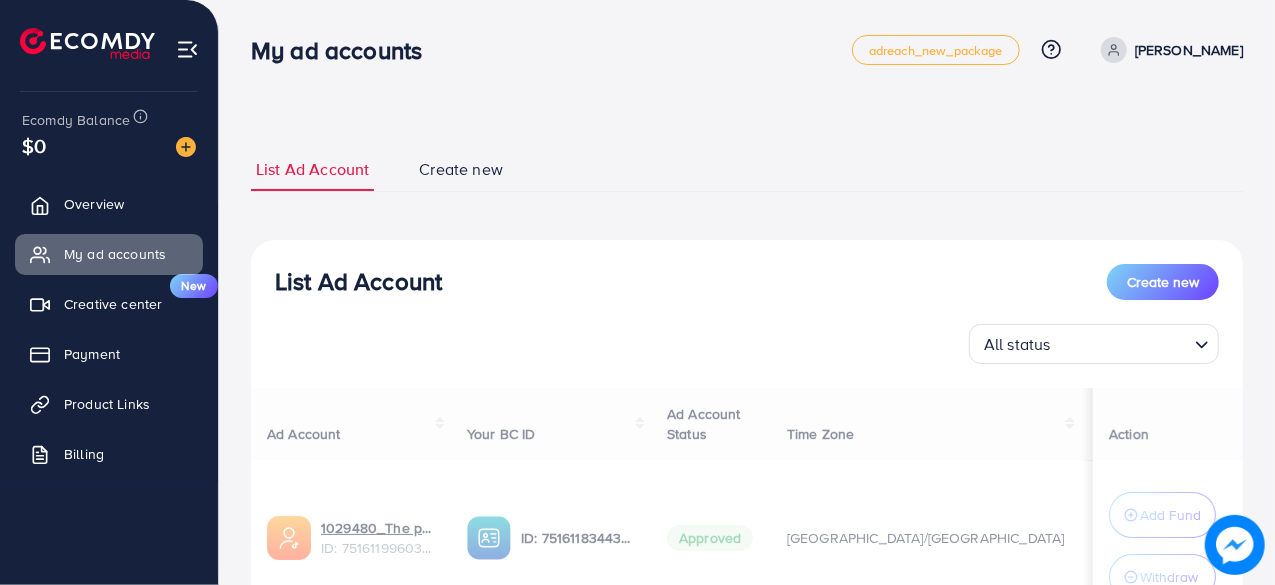 select 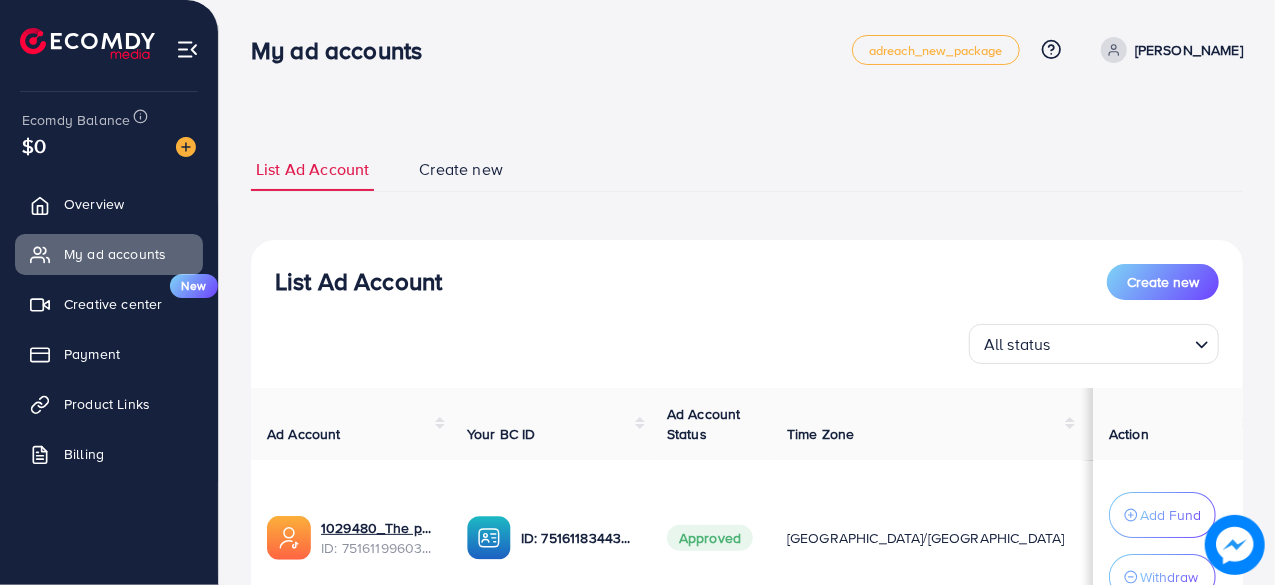 click on "Create new" at bounding box center [461, 169] 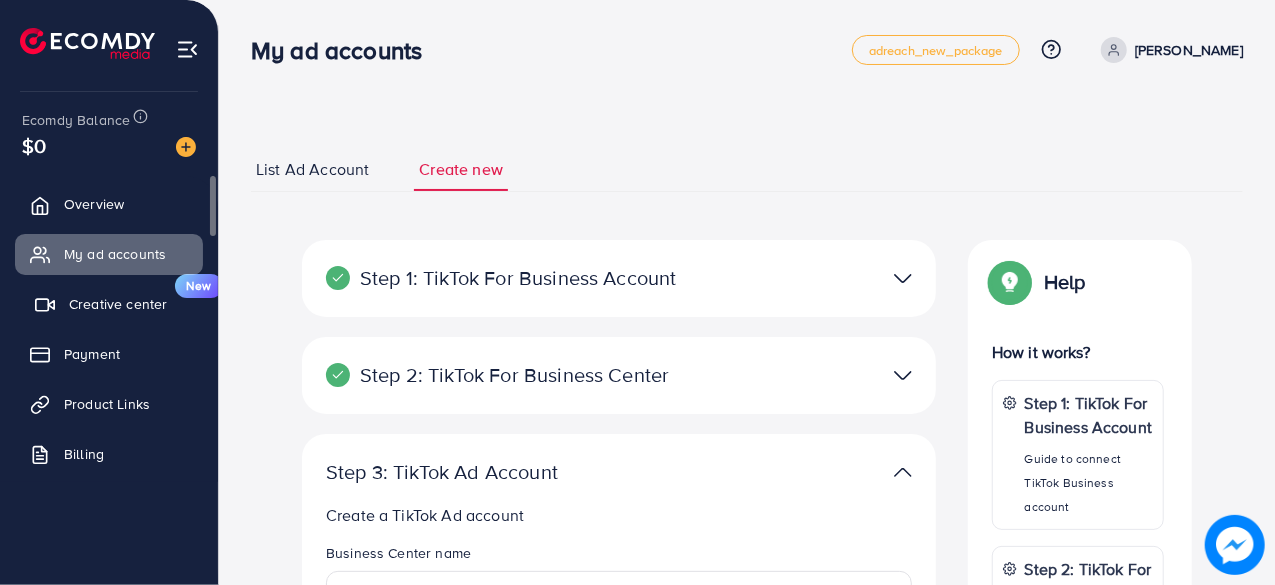 click on "Creative center  New" at bounding box center [109, 304] 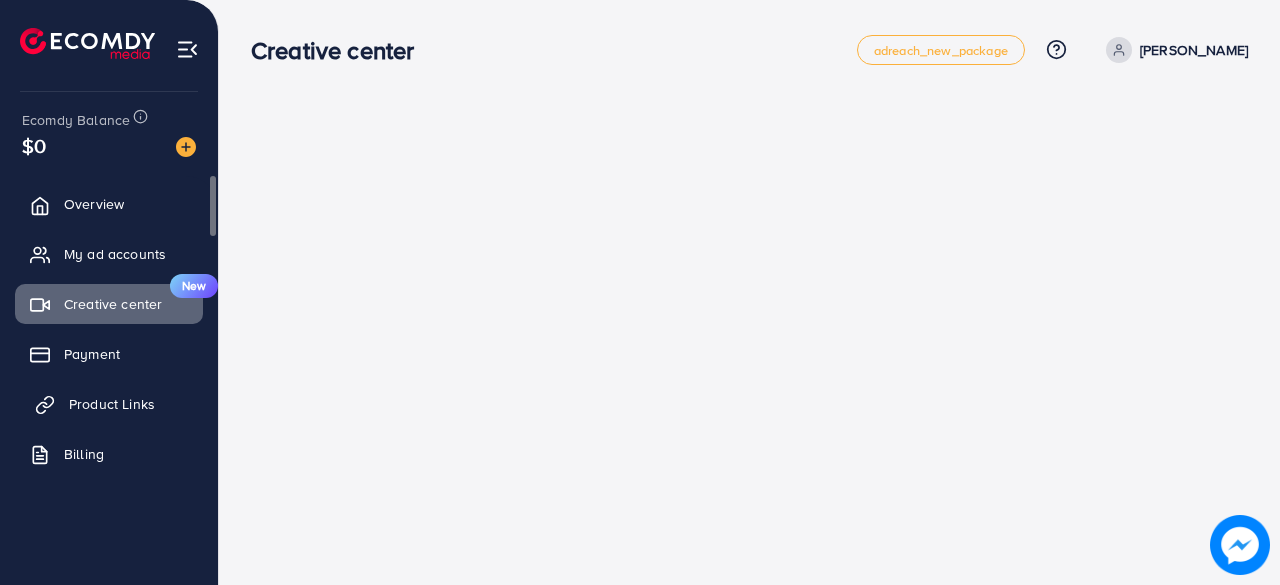 click on "Product Links" at bounding box center [112, 404] 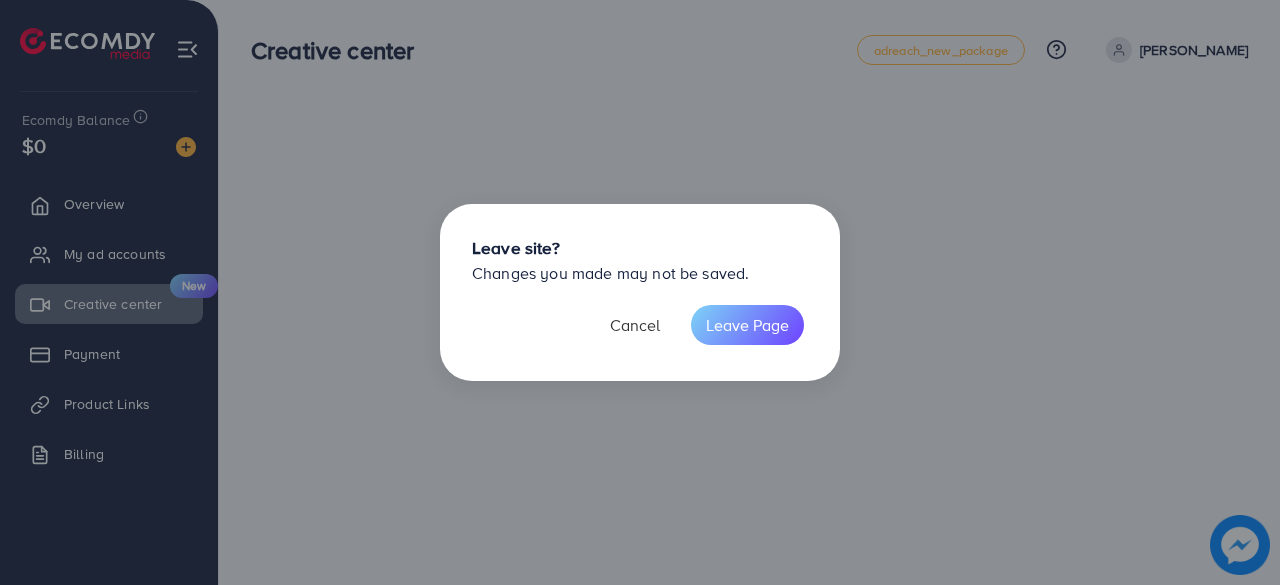 click on "Cancel" at bounding box center (635, 325) 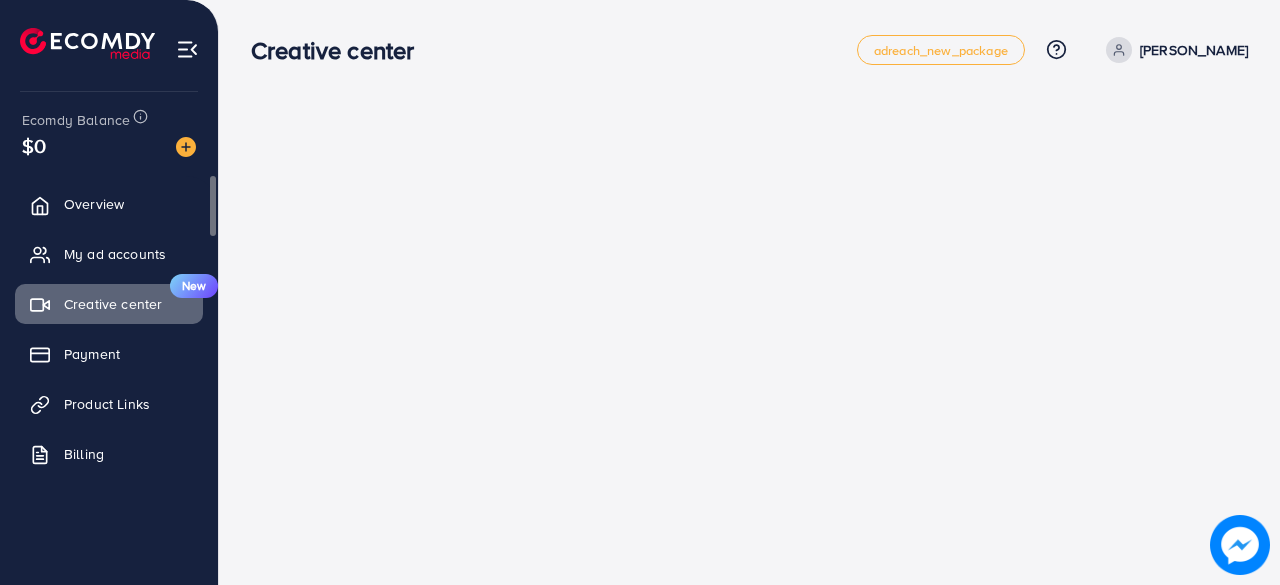 click on "Overview My ad accounts Creative center  New  Payment Product Links Billing" at bounding box center [109, 335] 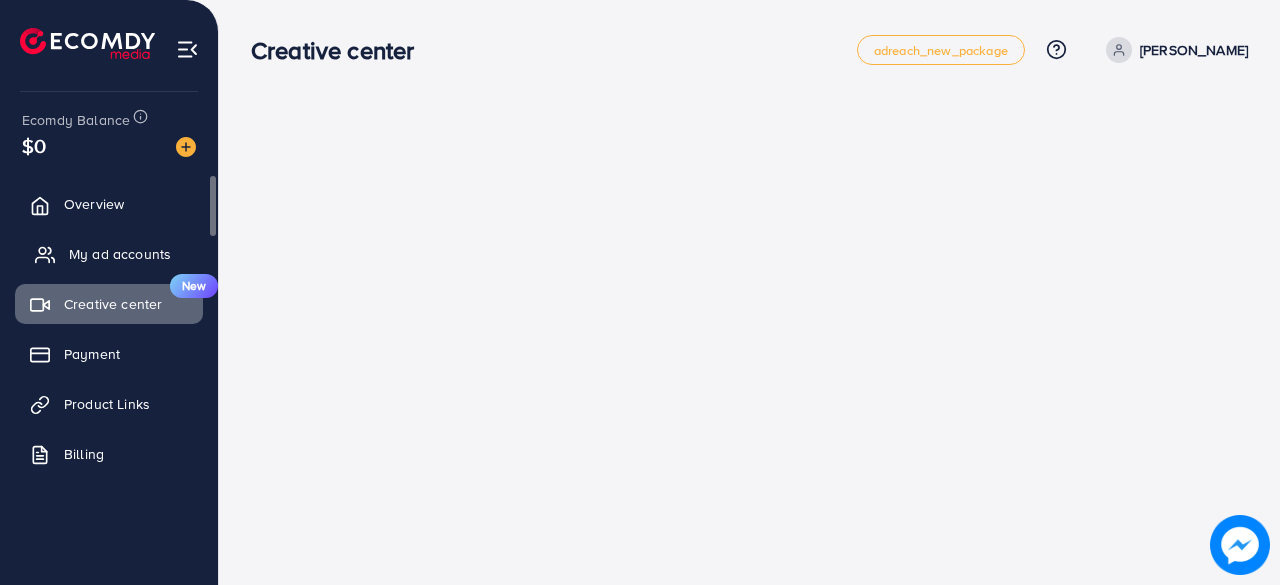 click on "My ad accounts" at bounding box center (109, 254) 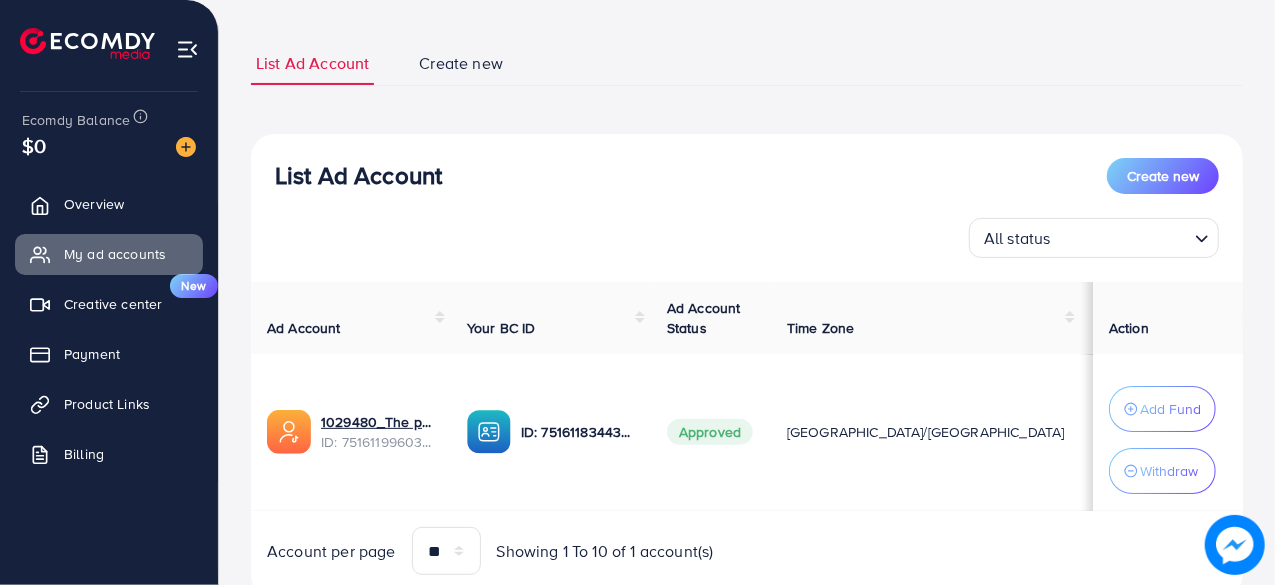 scroll, scrollTop: 0, scrollLeft: 0, axis: both 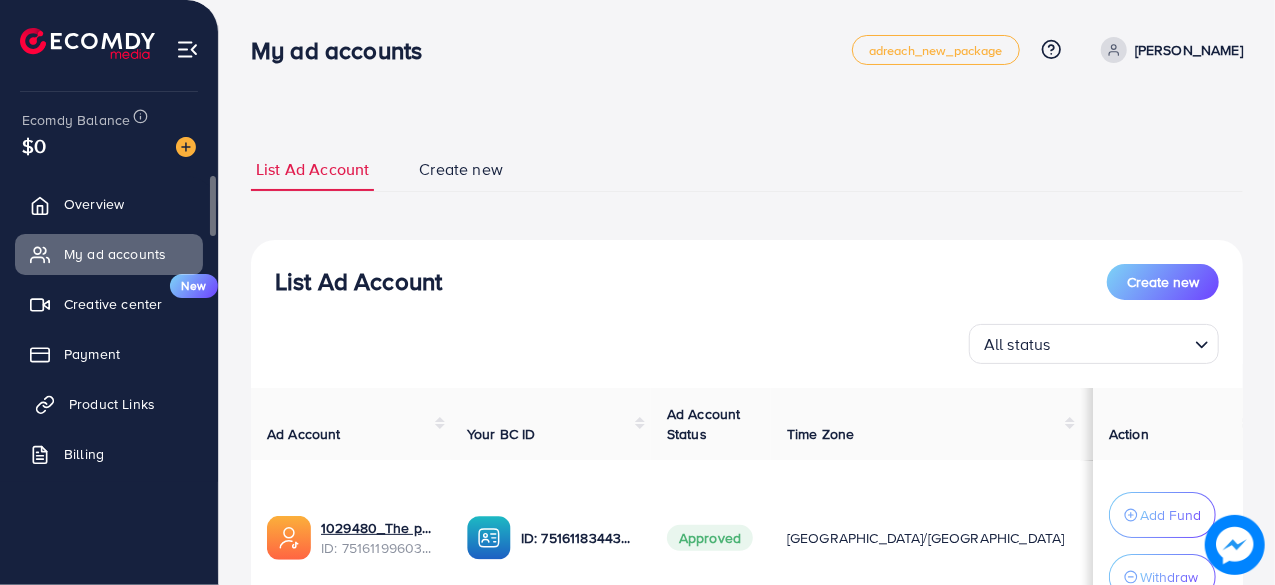 click on "Product Links" at bounding box center [112, 404] 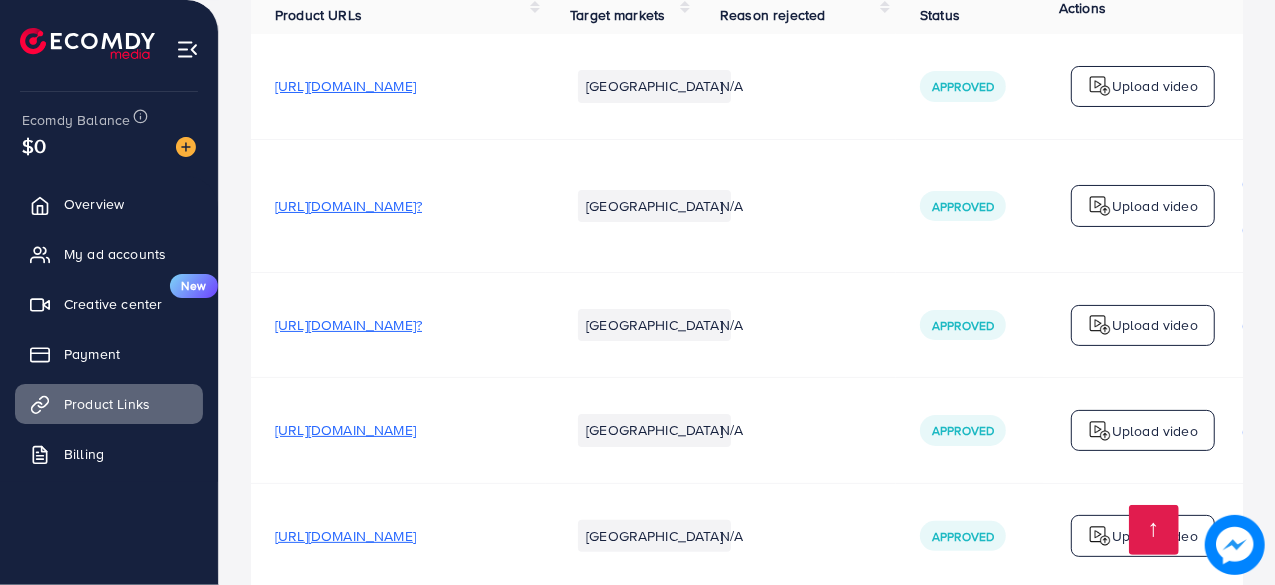 scroll, scrollTop: 0, scrollLeft: 0, axis: both 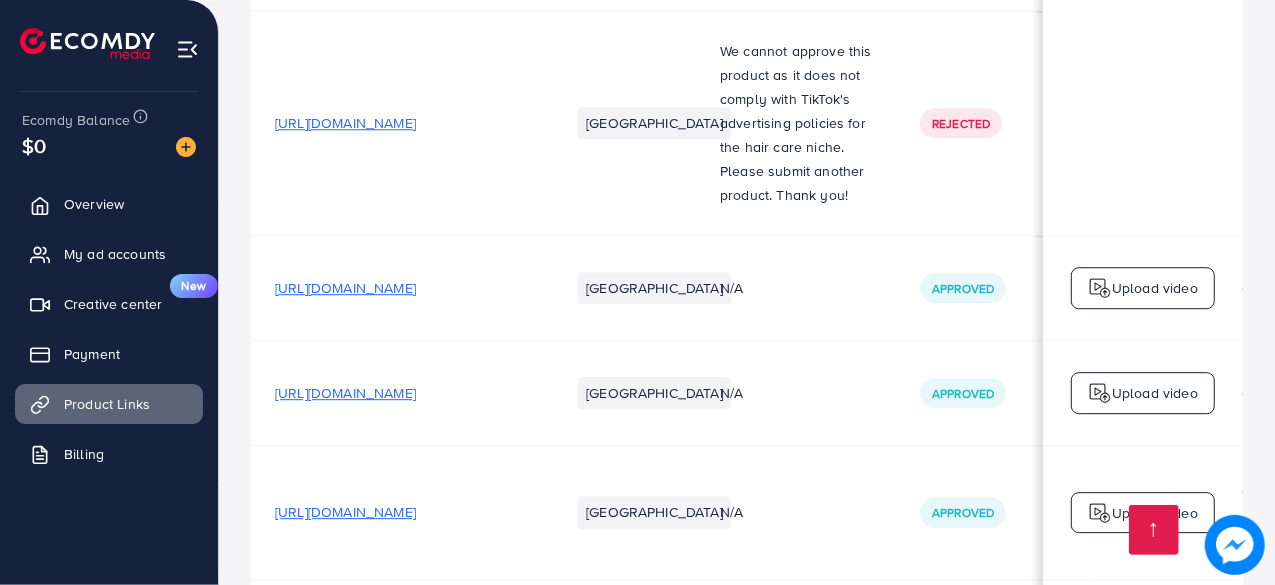 click on "[URL][DOMAIN_NAME]" at bounding box center [345, 288] 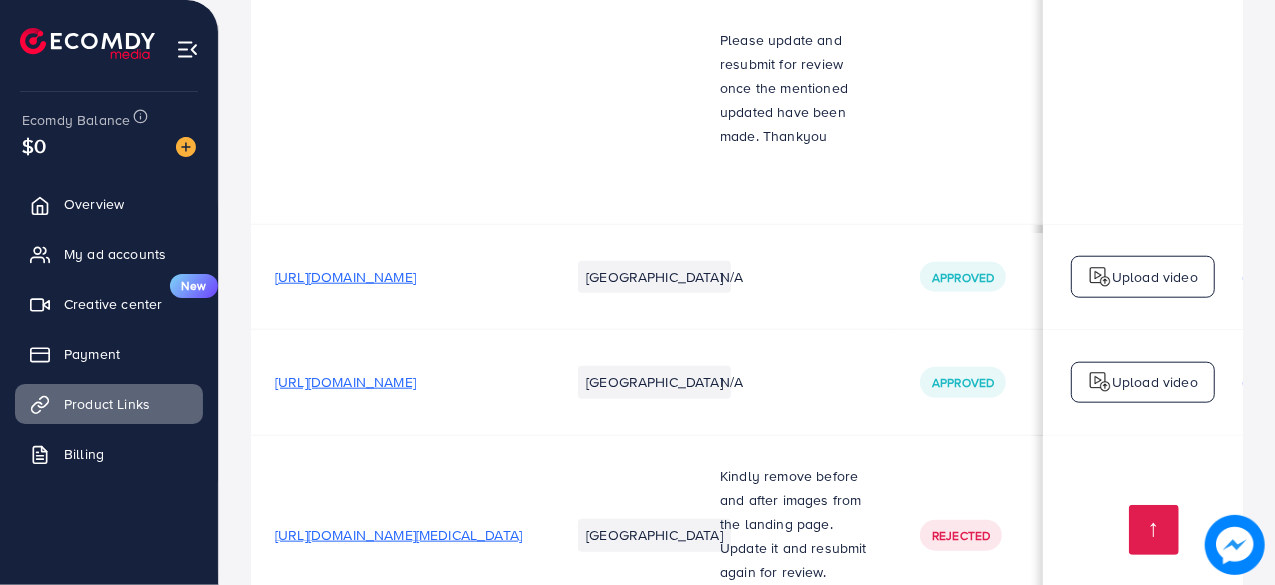 scroll, scrollTop: 4928, scrollLeft: 0, axis: vertical 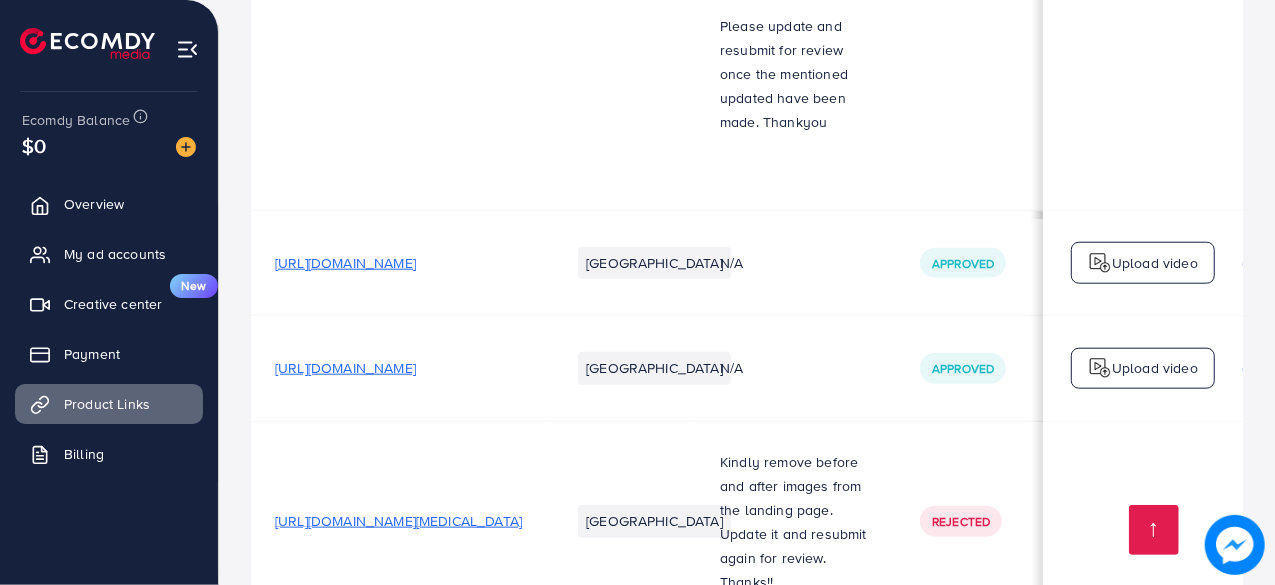 click on "[URL][DOMAIN_NAME][MEDICAL_DATA]" at bounding box center (398, 521) 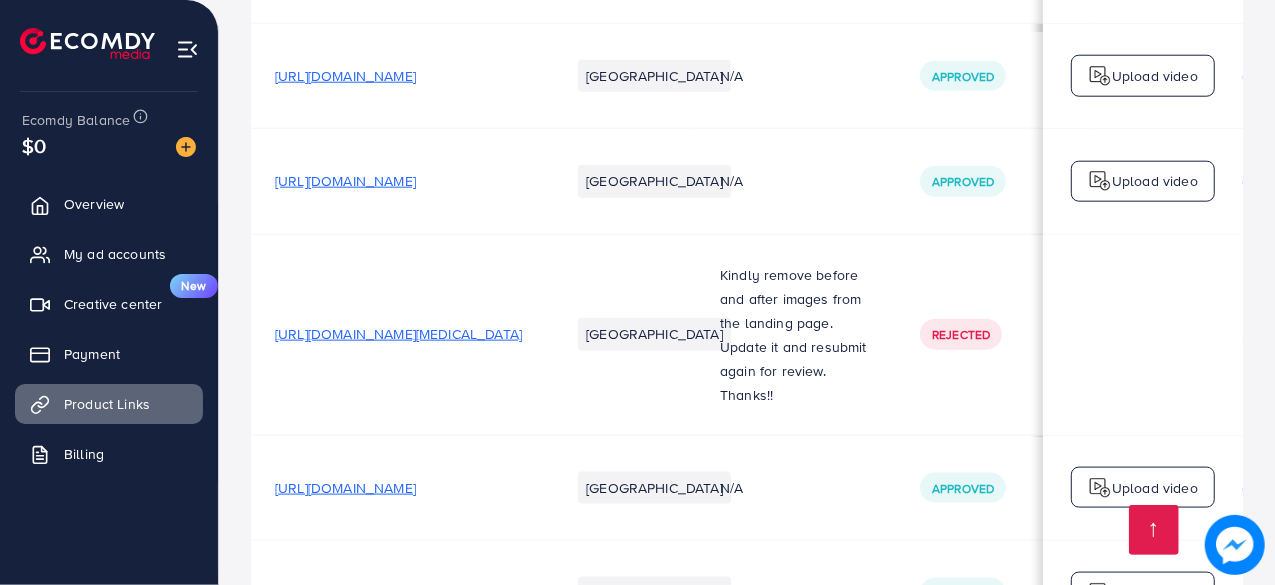 scroll, scrollTop: 5116, scrollLeft: 0, axis: vertical 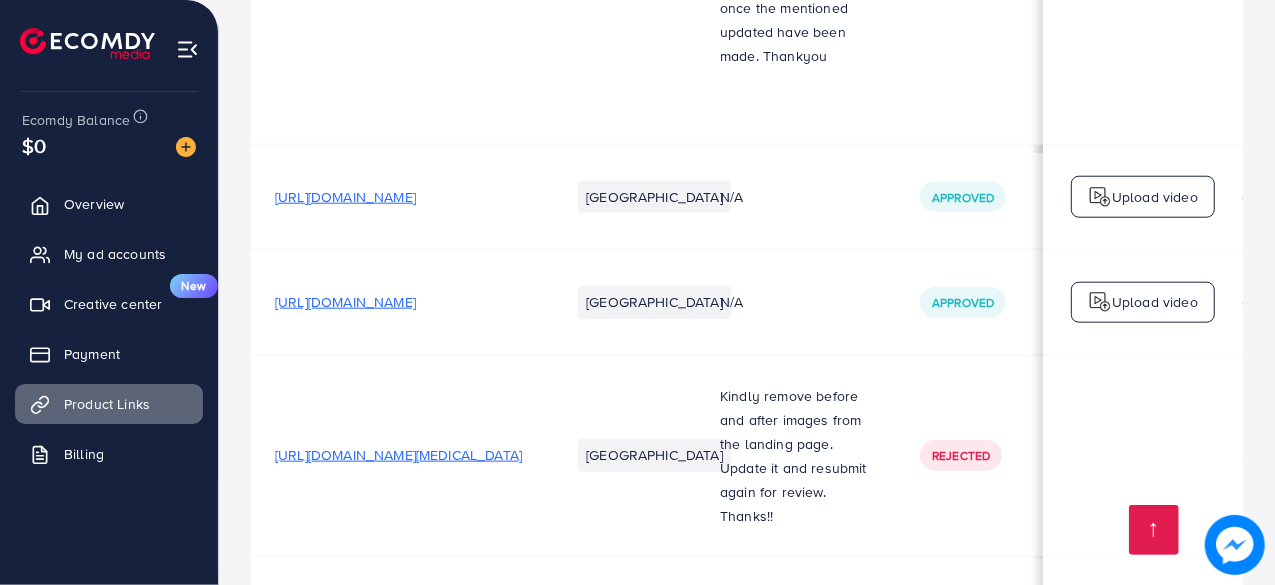 click on "[URL][DOMAIN_NAME]" at bounding box center [345, 302] 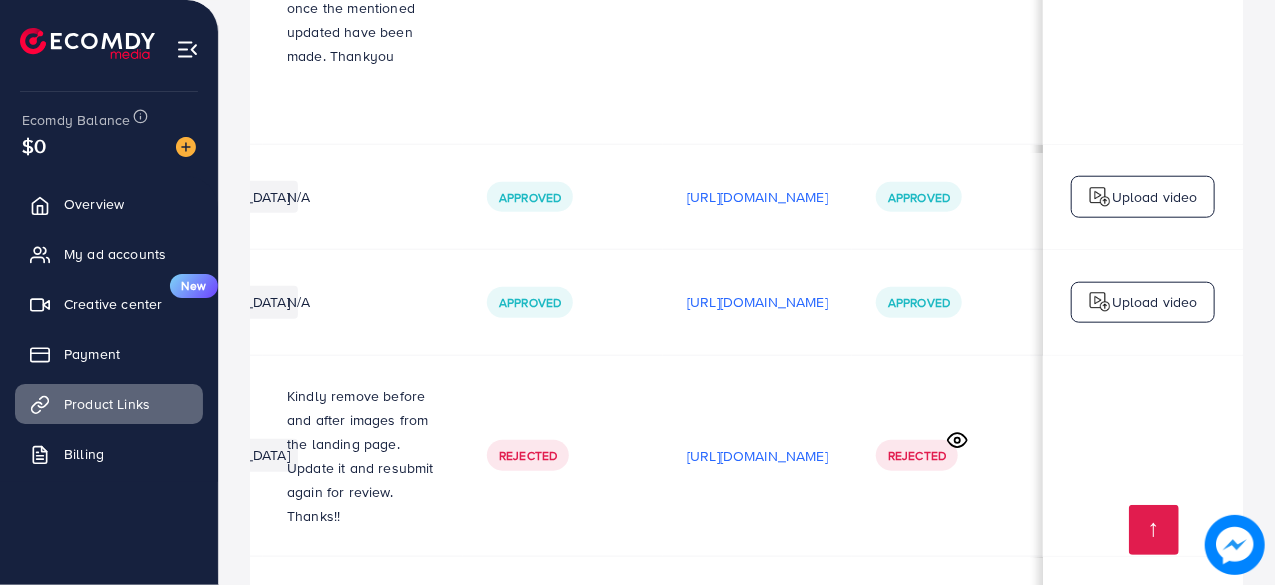 scroll, scrollTop: 0, scrollLeft: 435, axis: horizontal 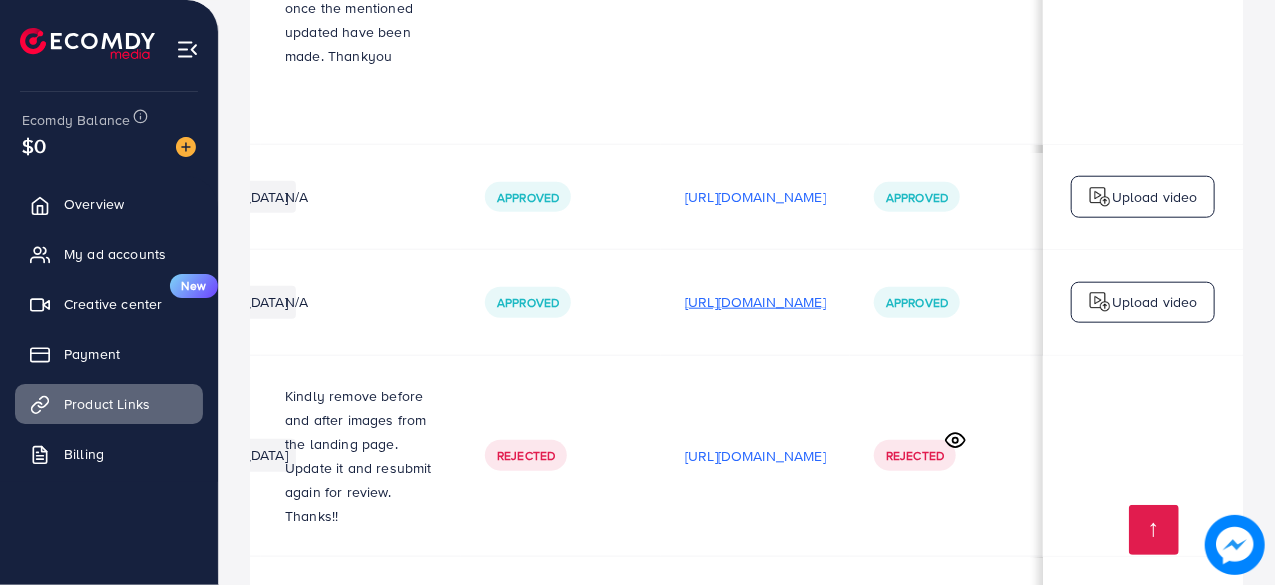 click on "[URL][DOMAIN_NAME]" at bounding box center [755, 302] 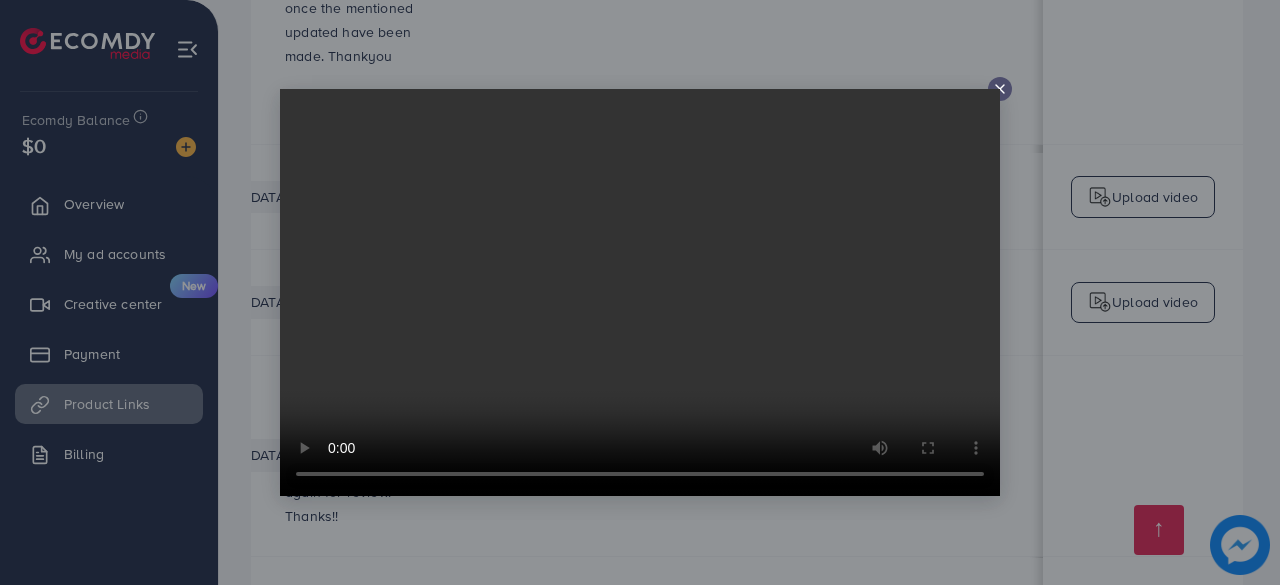 click at bounding box center [640, 292] 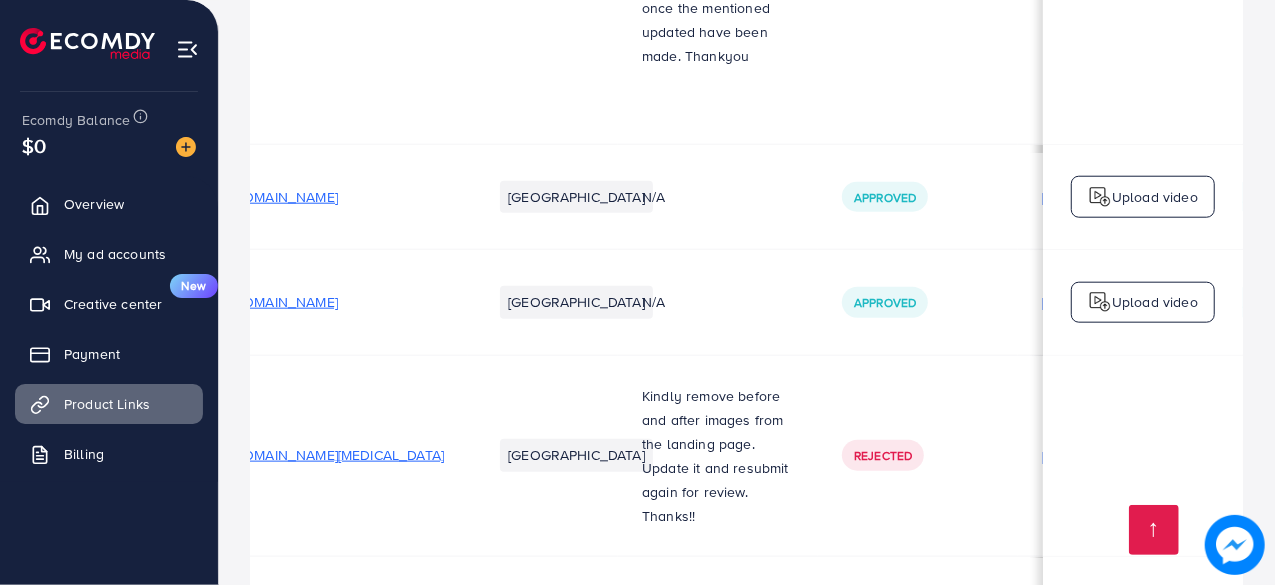 scroll, scrollTop: 0, scrollLeft: 76, axis: horizontal 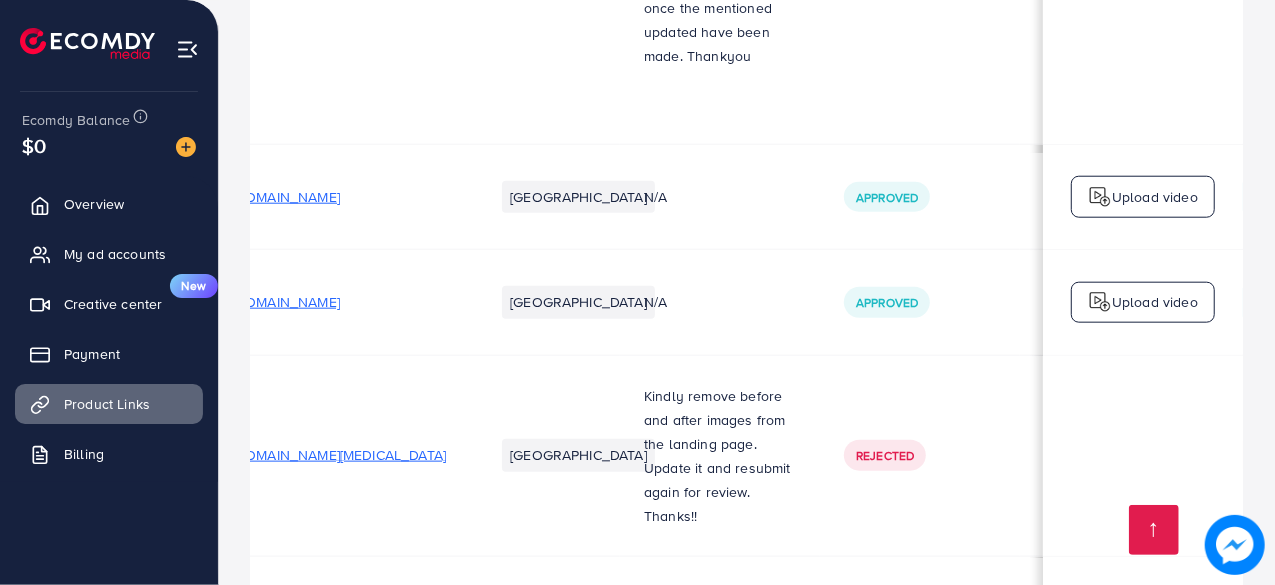 click on "[URL][DOMAIN_NAME]" at bounding box center [269, 302] 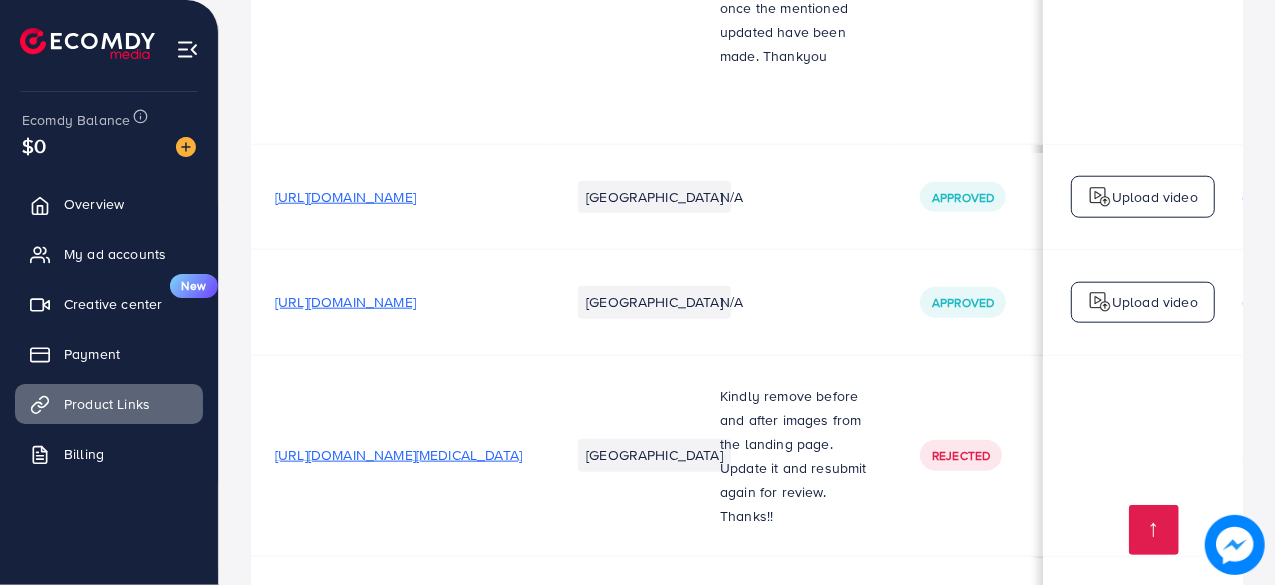 scroll, scrollTop: 0, scrollLeft: 0, axis: both 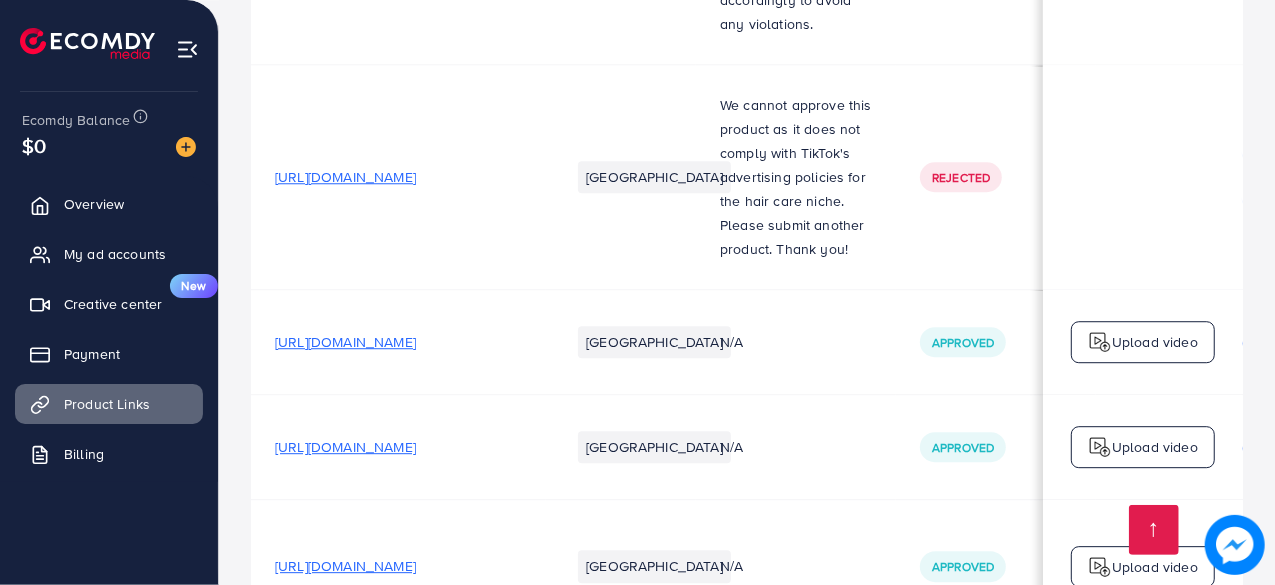 click on "[URL][DOMAIN_NAME]" at bounding box center [345, 342] 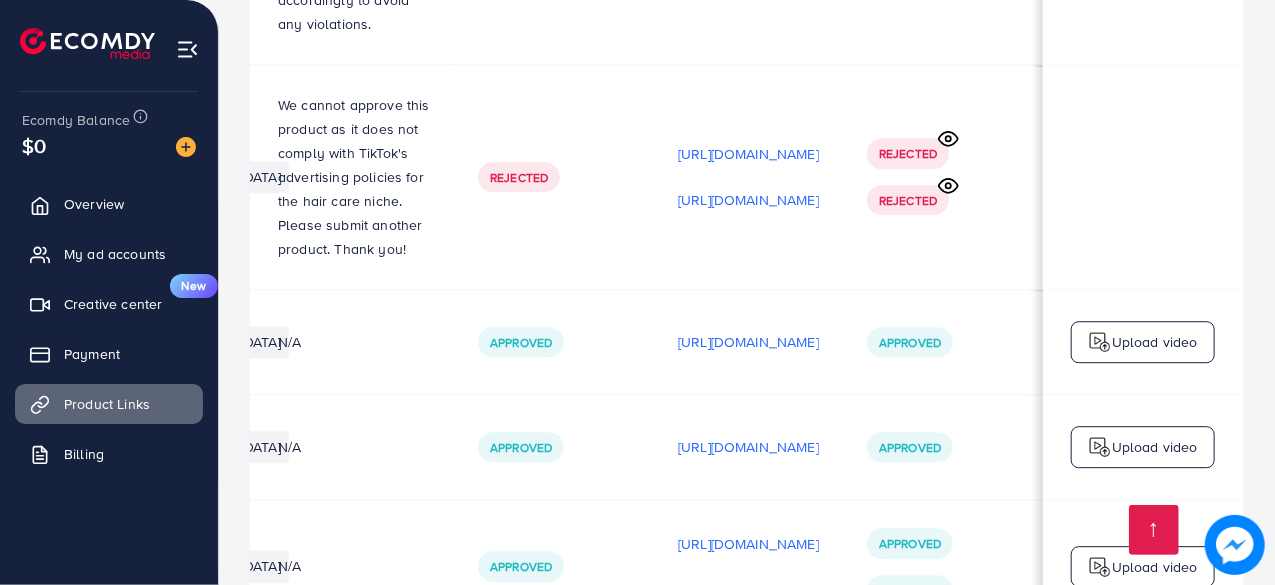 scroll, scrollTop: 0, scrollLeft: 447, axis: horizontal 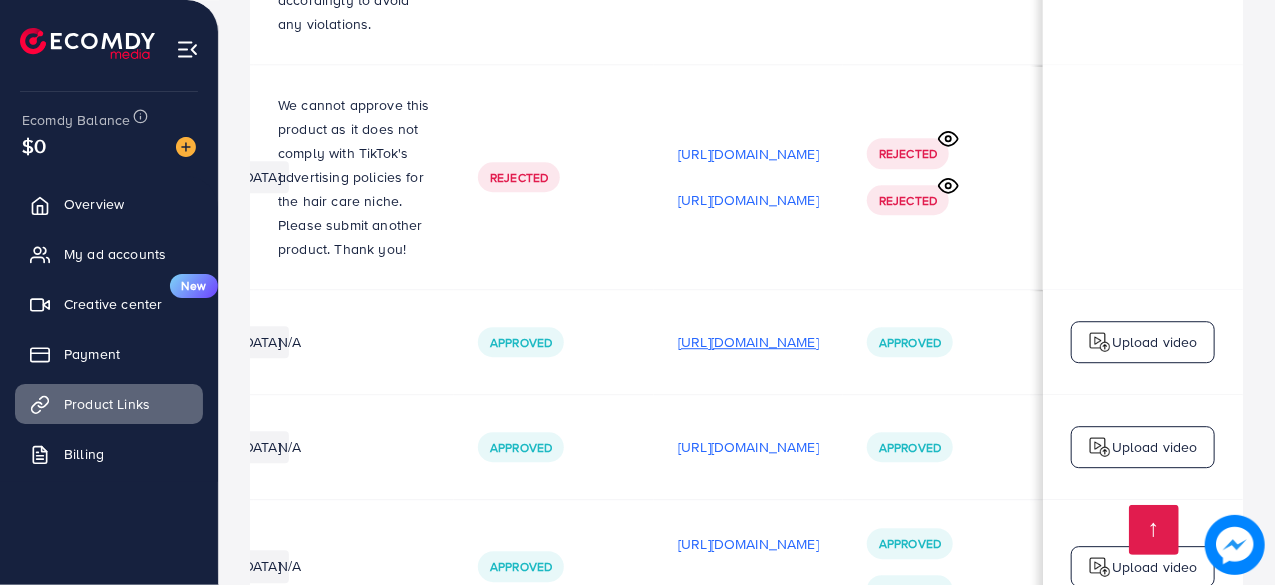 click on "[URL][DOMAIN_NAME]" at bounding box center [748, 342] 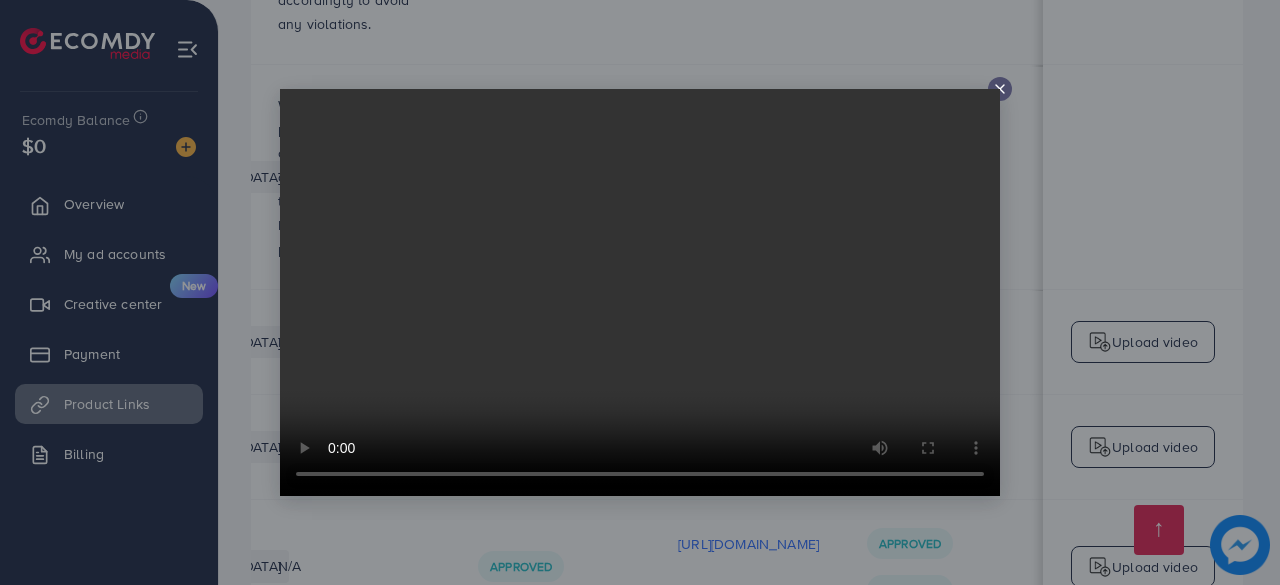 click at bounding box center [640, 292] 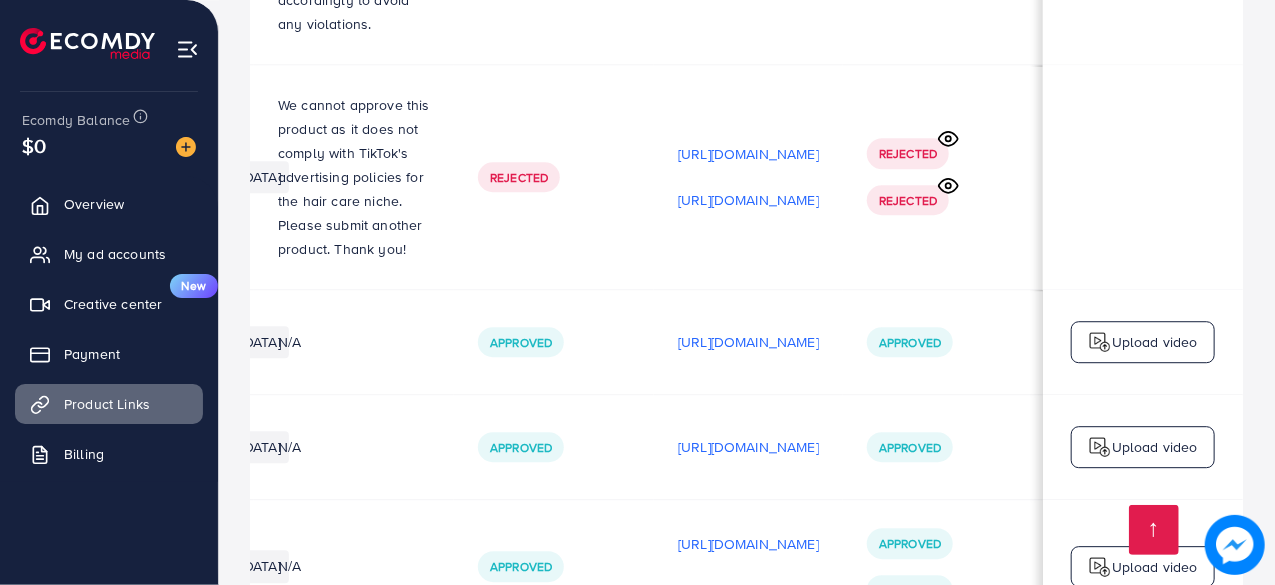scroll, scrollTop: 0, scrollLeft: 478, axis: horizontal 